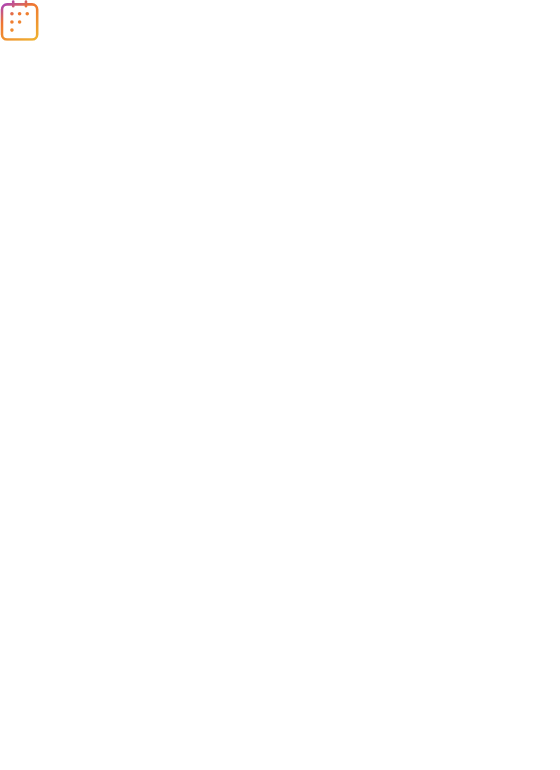 scroll, scrollTop: 0, scrollLeft: 0, axis: both 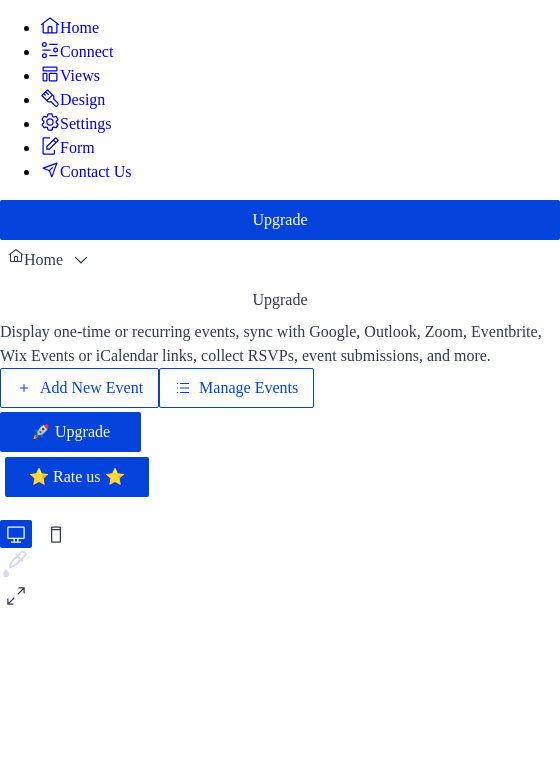 click on "Manage Events" at bounding box center (248, 388) 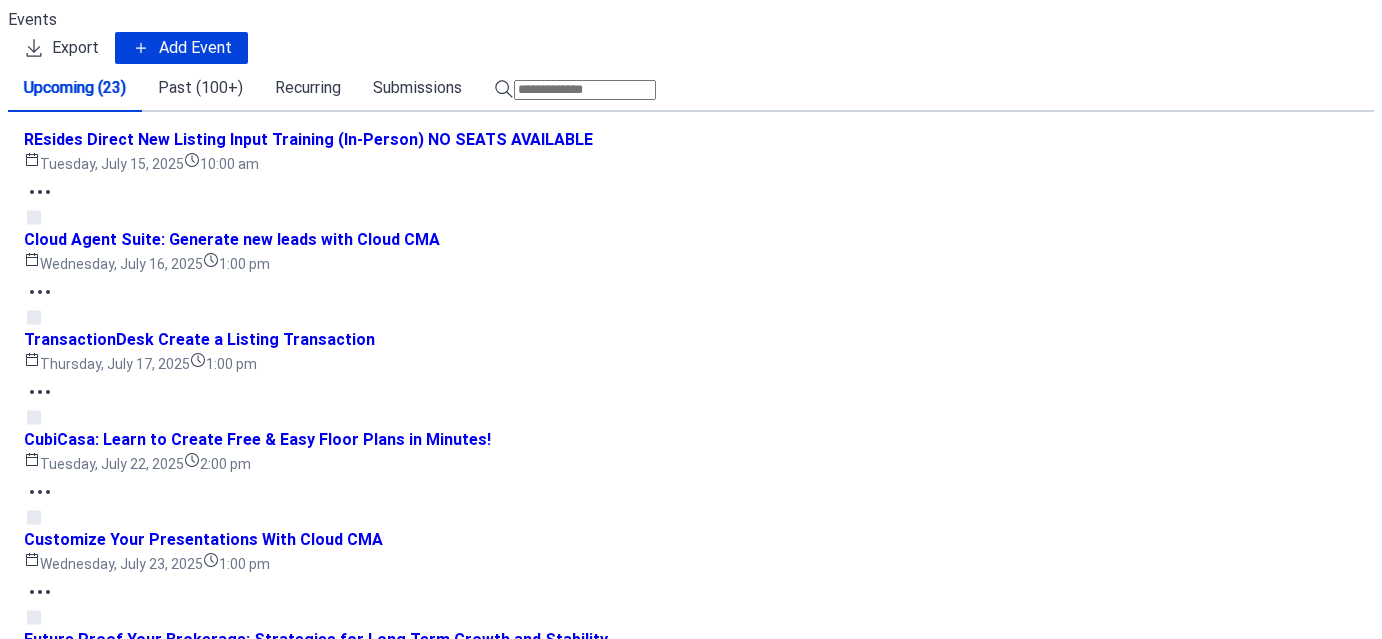 scroll, scrollTop: 0, scrollLeft: 0, axis: both 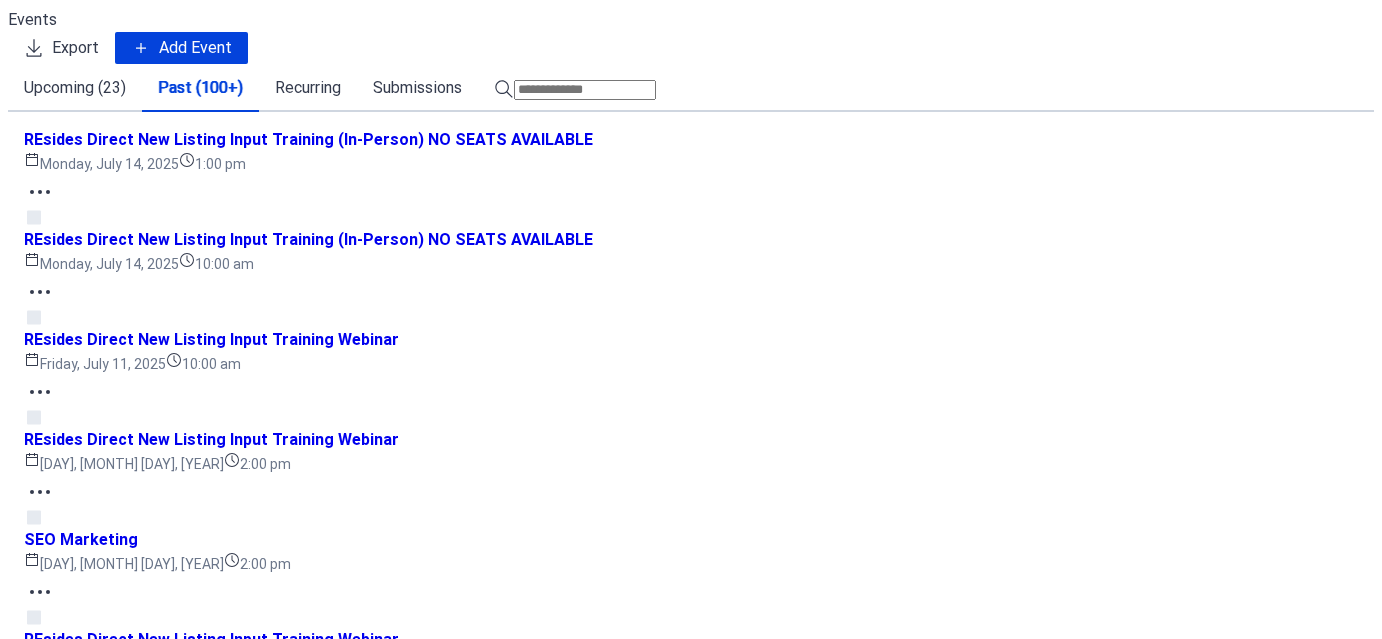 click 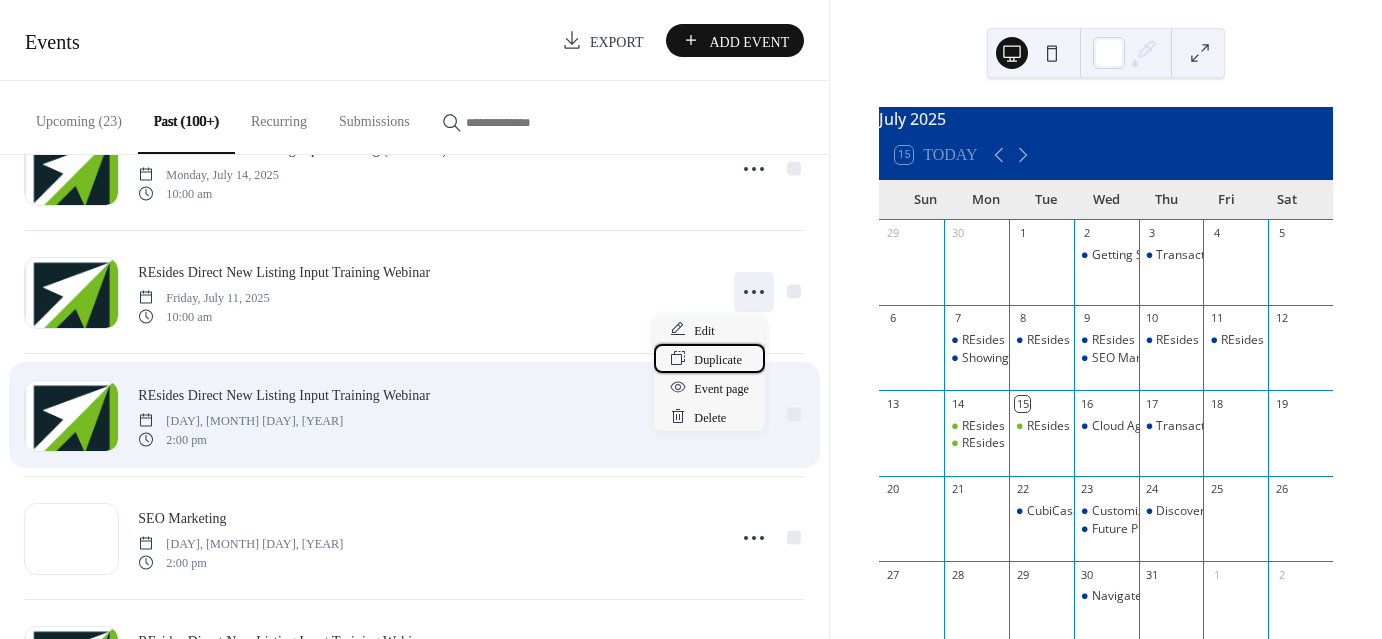 click on "Duplicate" at bounding box center (718, 359) 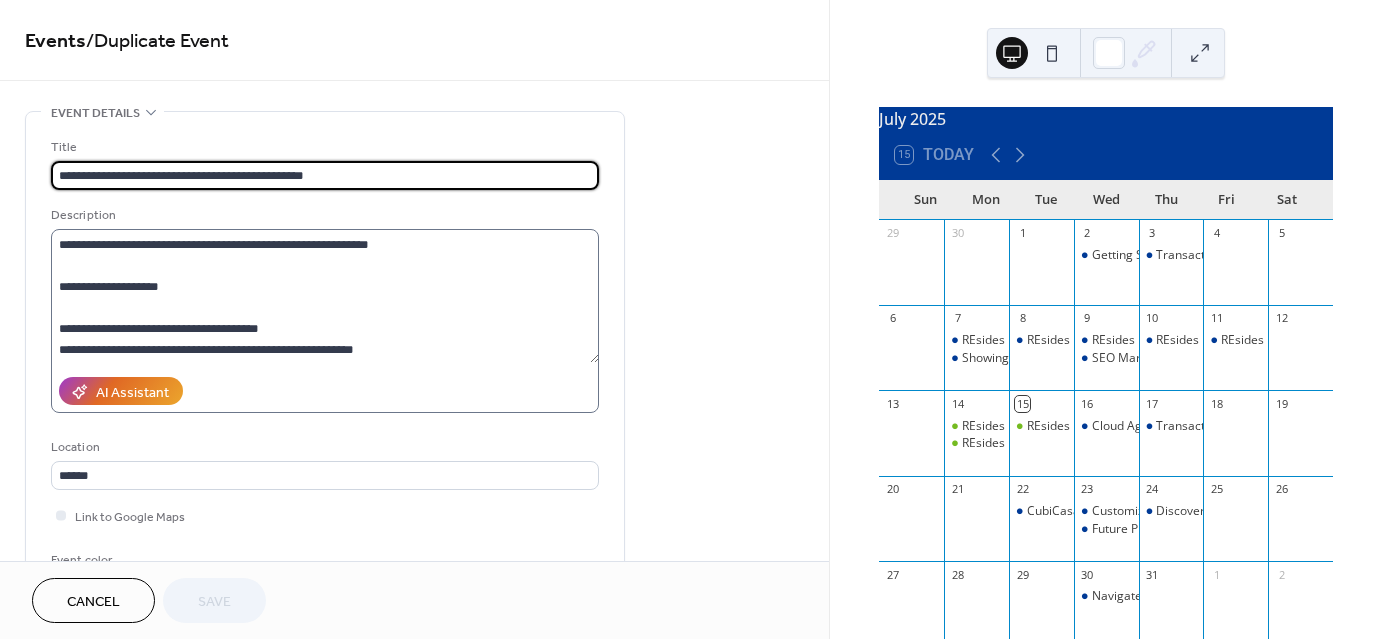 scroll, scrollTop: 0, scrollLeft: 0, axis: both 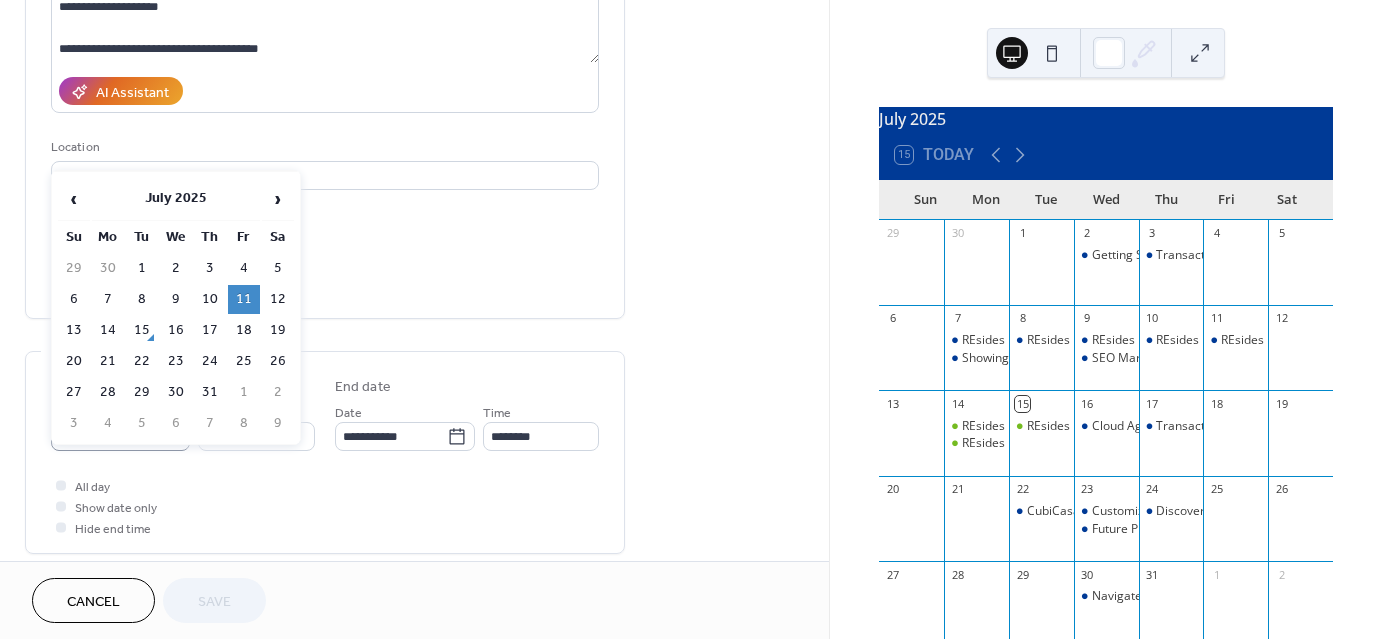 click on "**********" at bounding box center [691, 319] 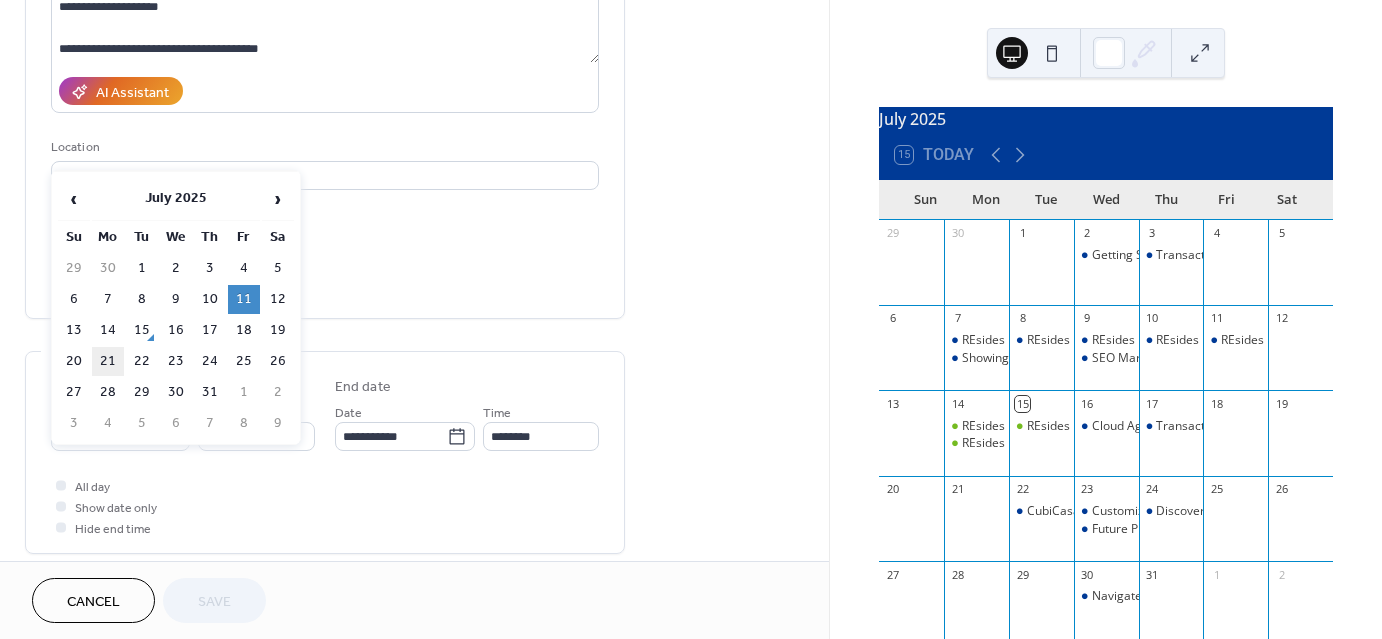 click on "21" at bounding box center (108, 361) 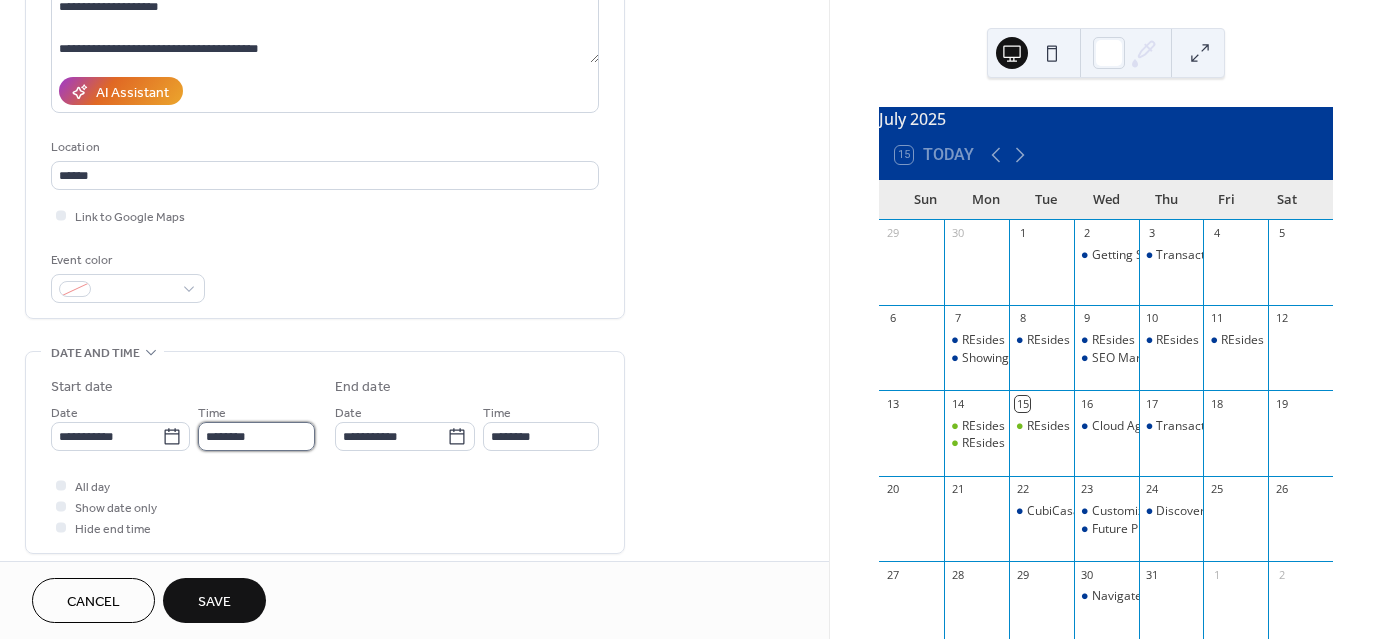 click on "********" at bounding box center [256, 436] 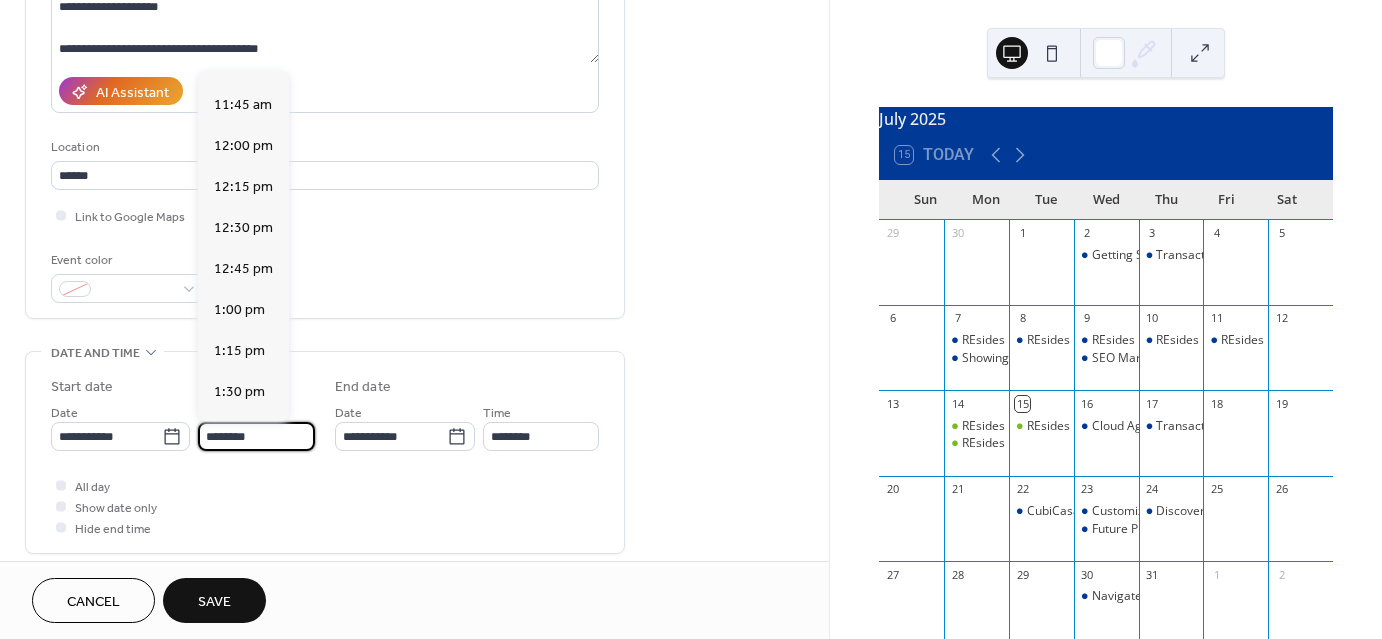 scroll, scrollTop: 2040, scrollLeft: 0, axis: vertical 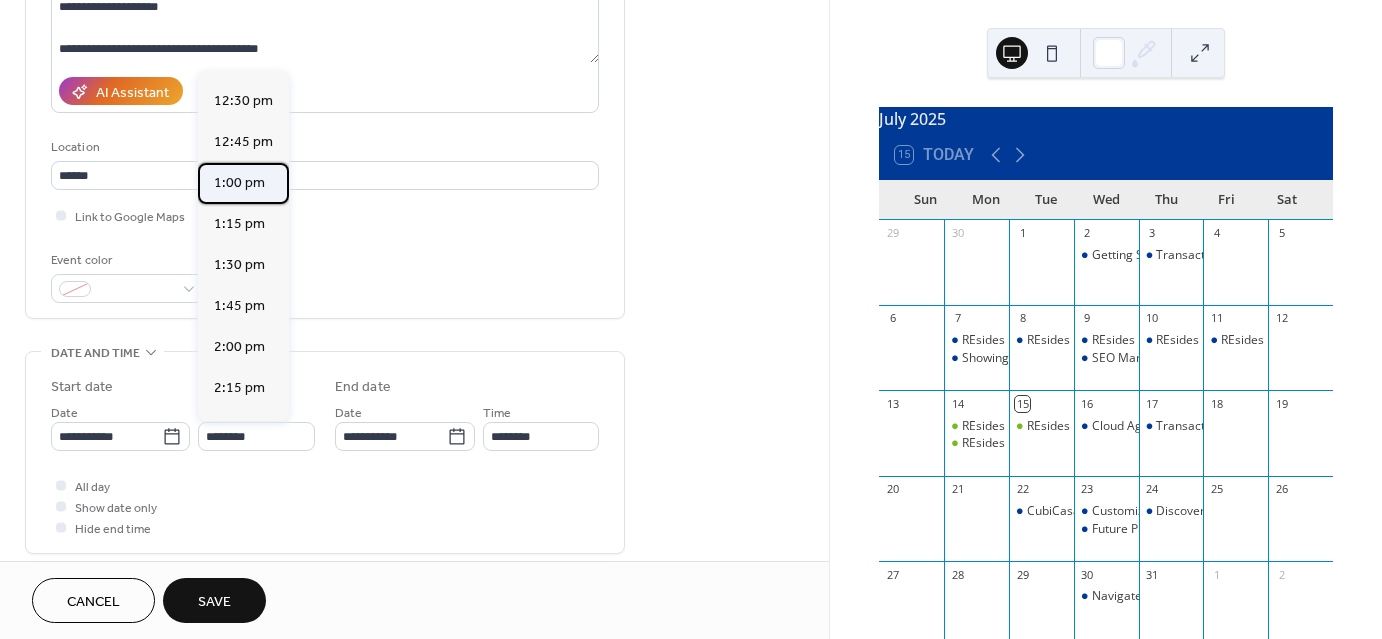 click on "1:00 pm" at bounding box center (239, 183) 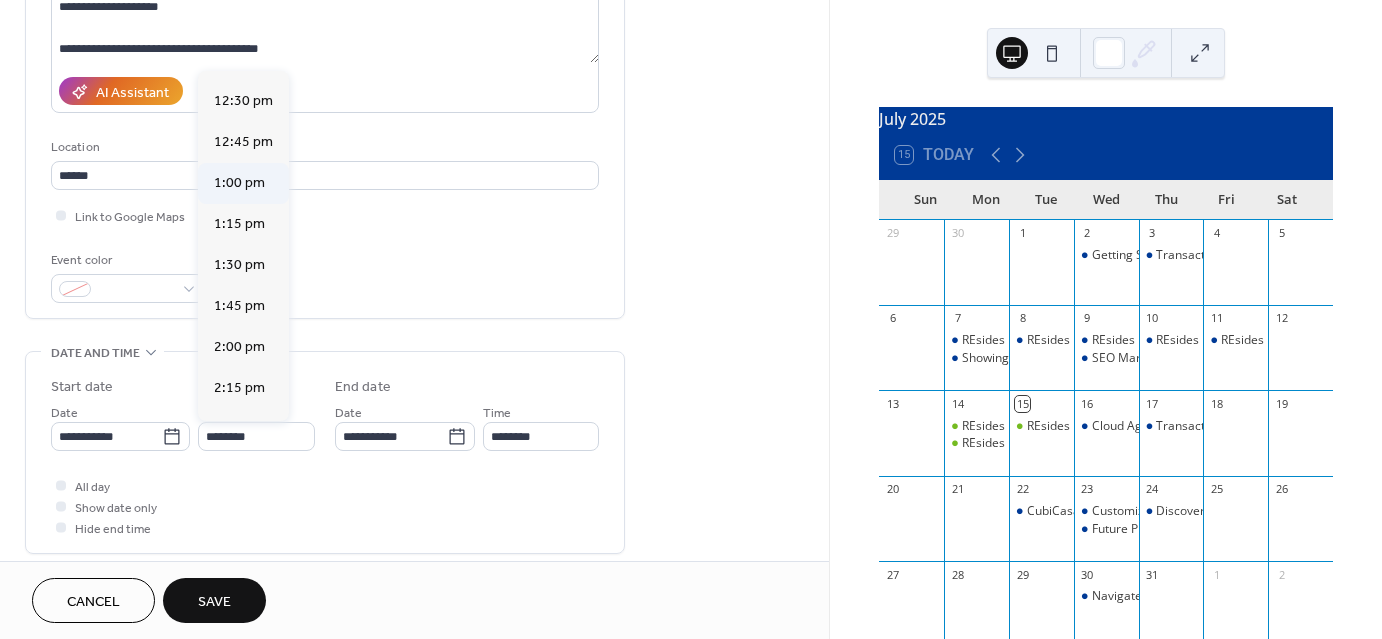 type on "*******" 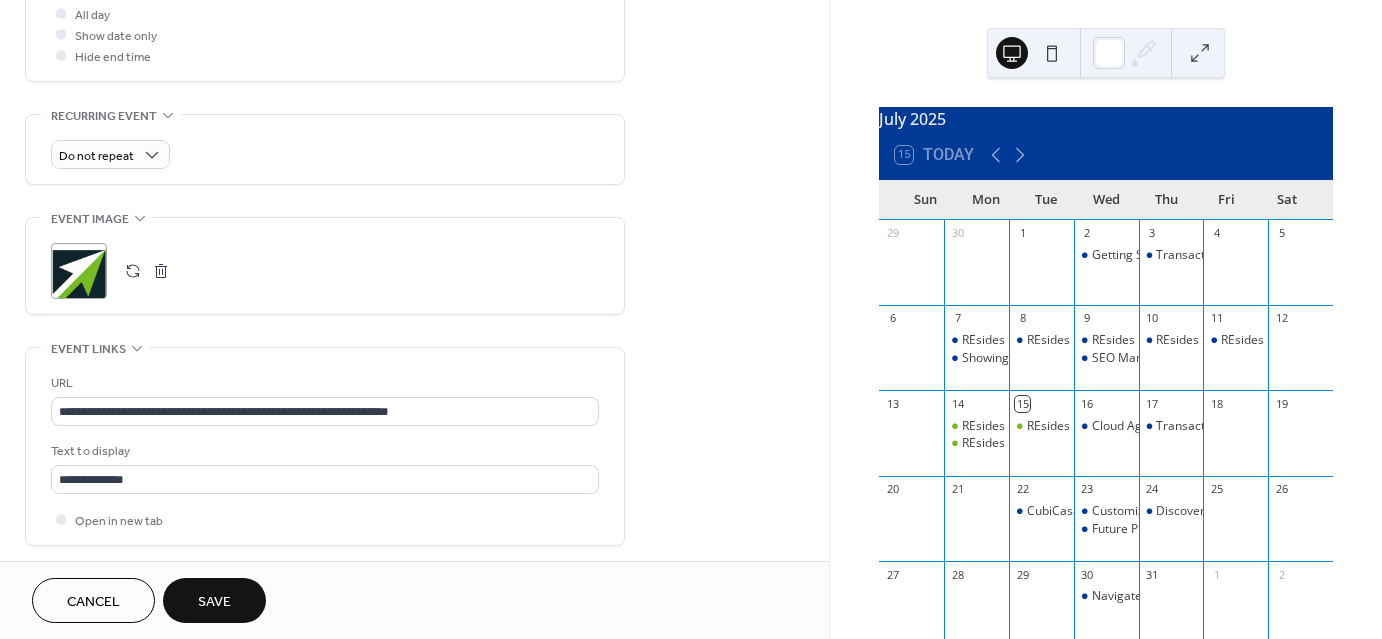 scroll, scrollTop: 900, scrollLeft: 0, axis: vertical 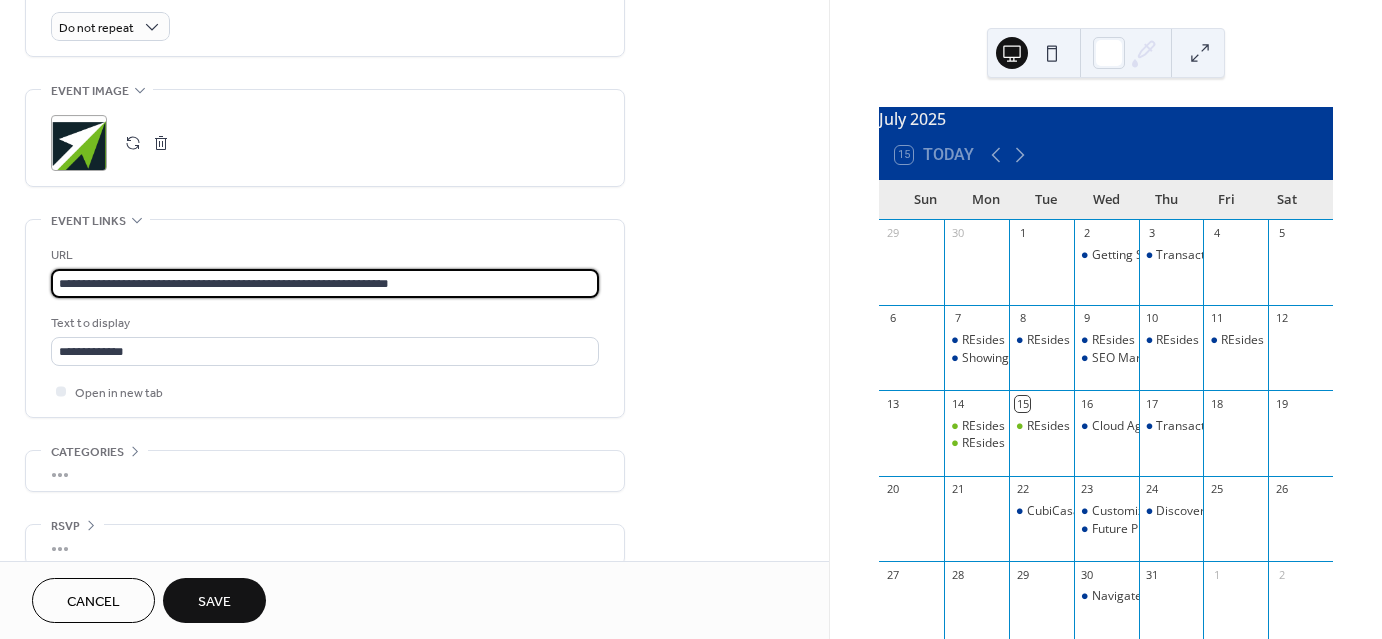 drag, startPoint x: 483, startPoint y: 283, endPoint x: 54, endPoint y: 276, distance: 429.0571 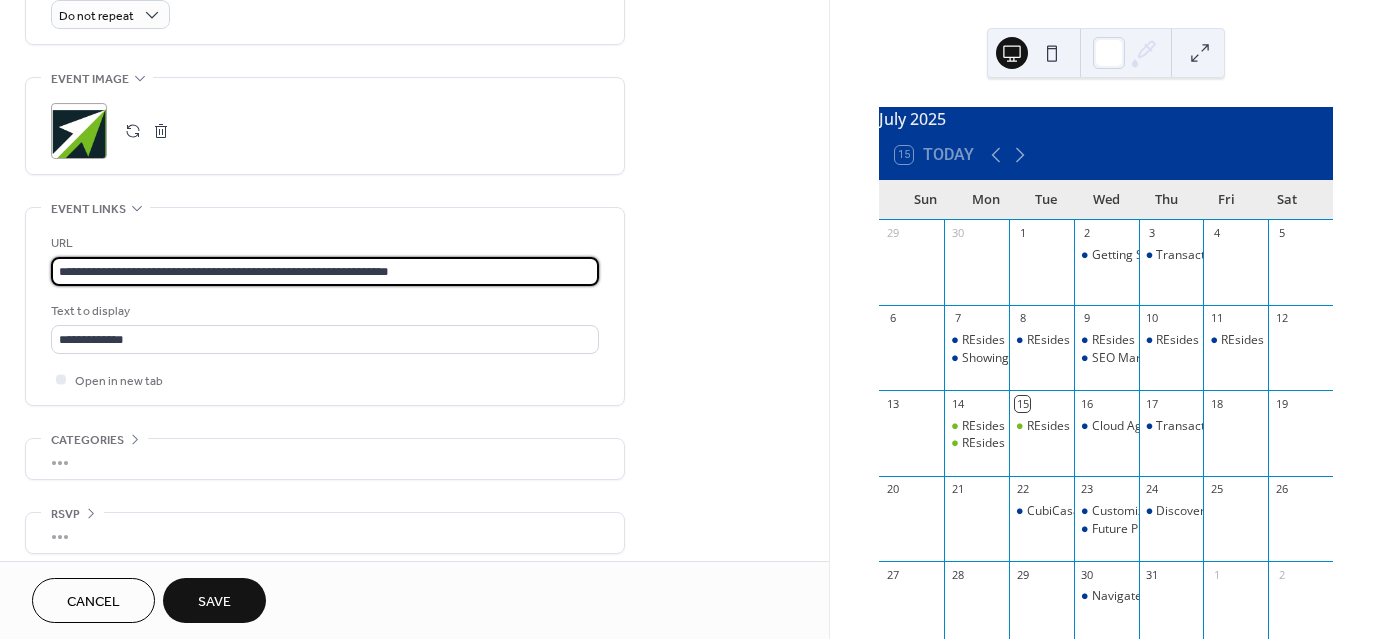 scroll, scrollTop: 922, scrollLeft: 0, axis: vertical 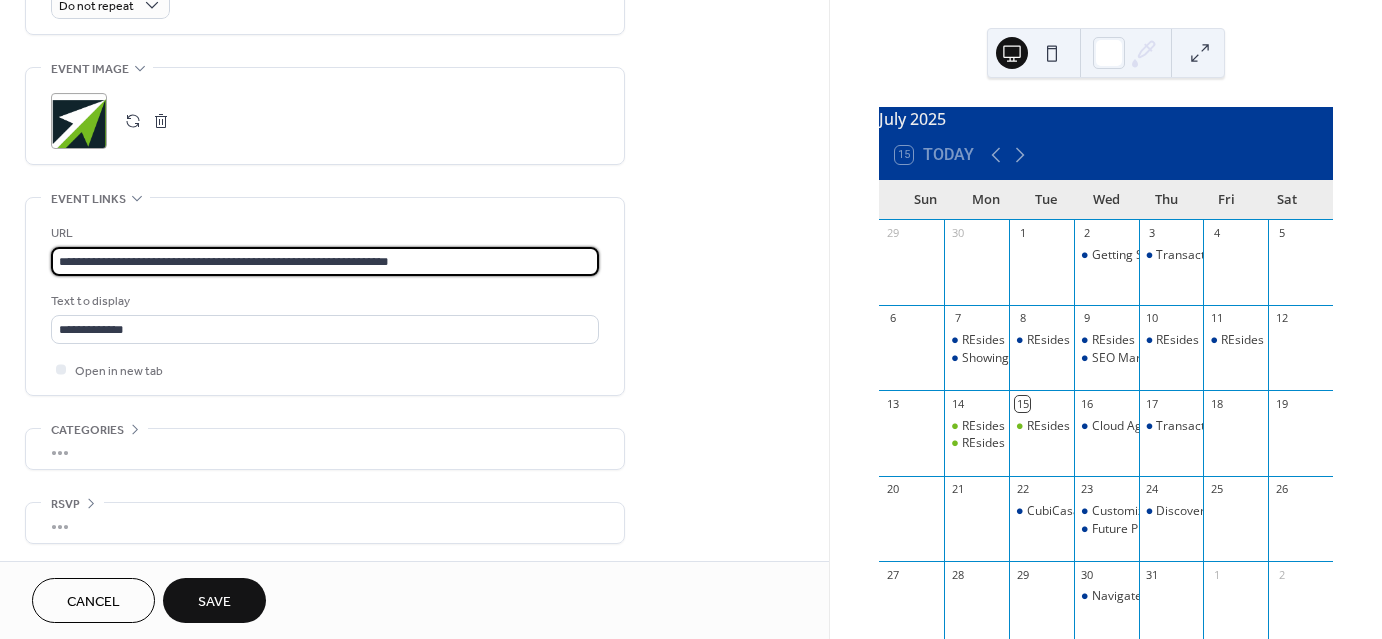 type on "**********" 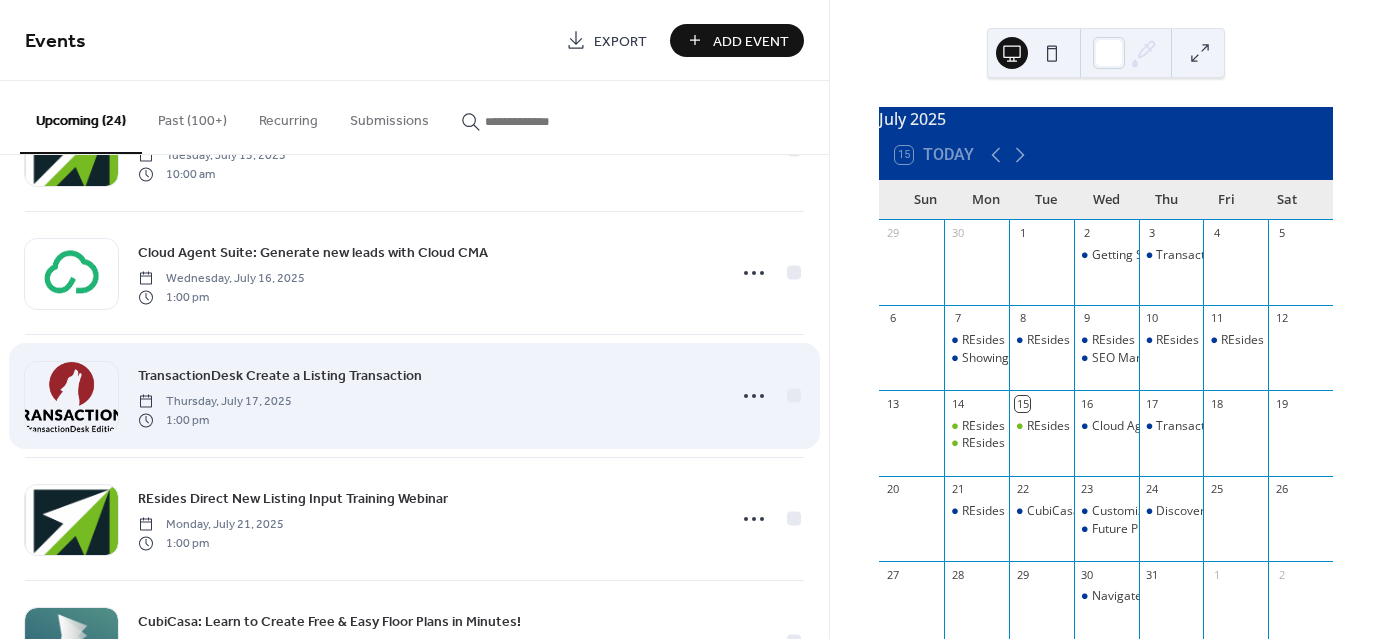 scroll, scrollTop: 100, scrollLeft: 0, axis: vertical 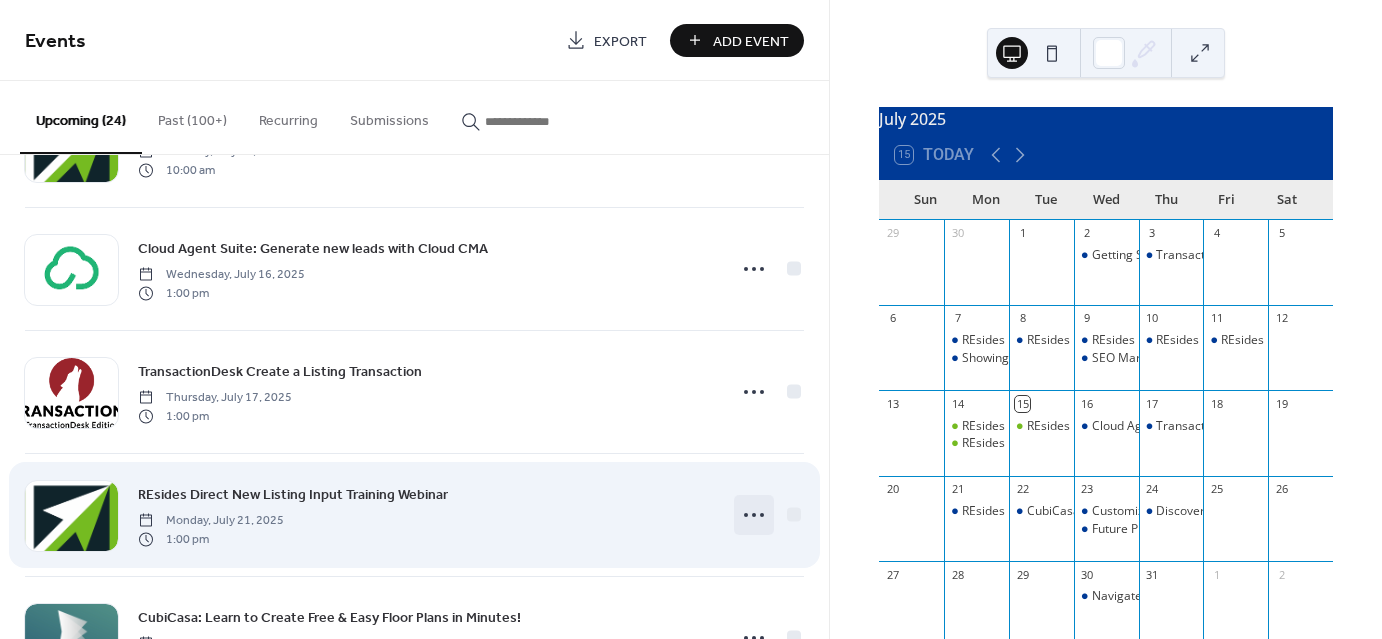 click 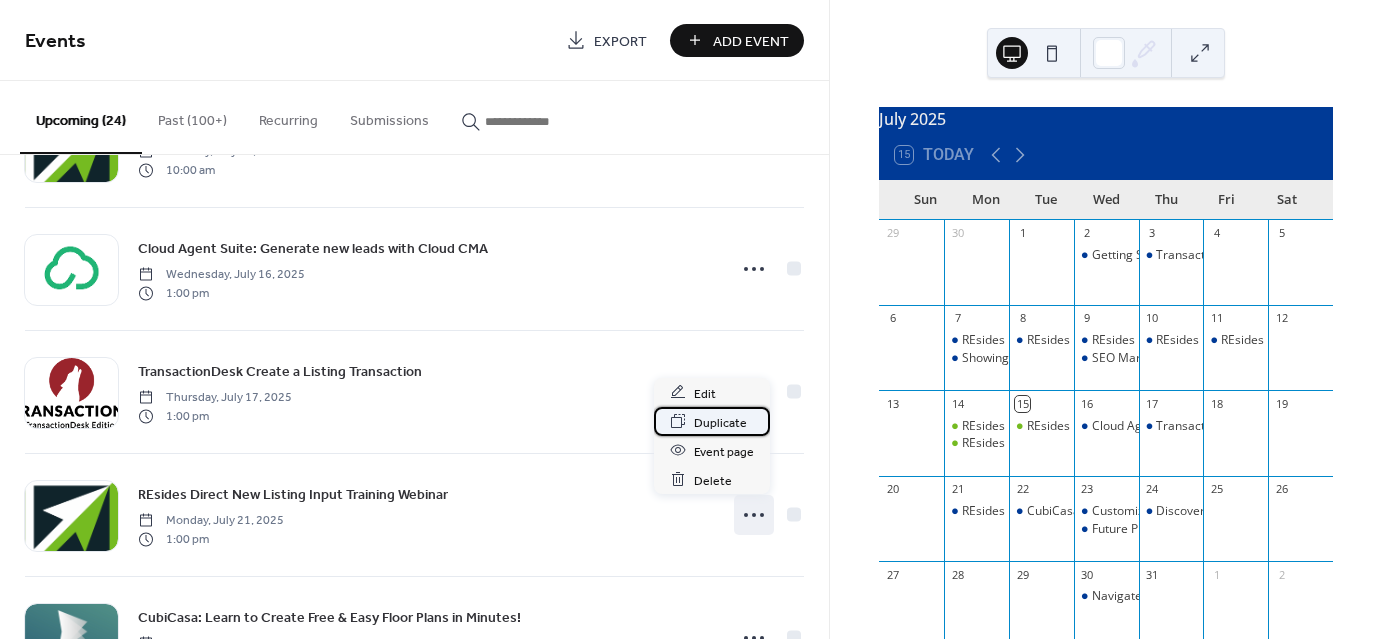 click on "Duplicate" at bounding box center [720, 422] 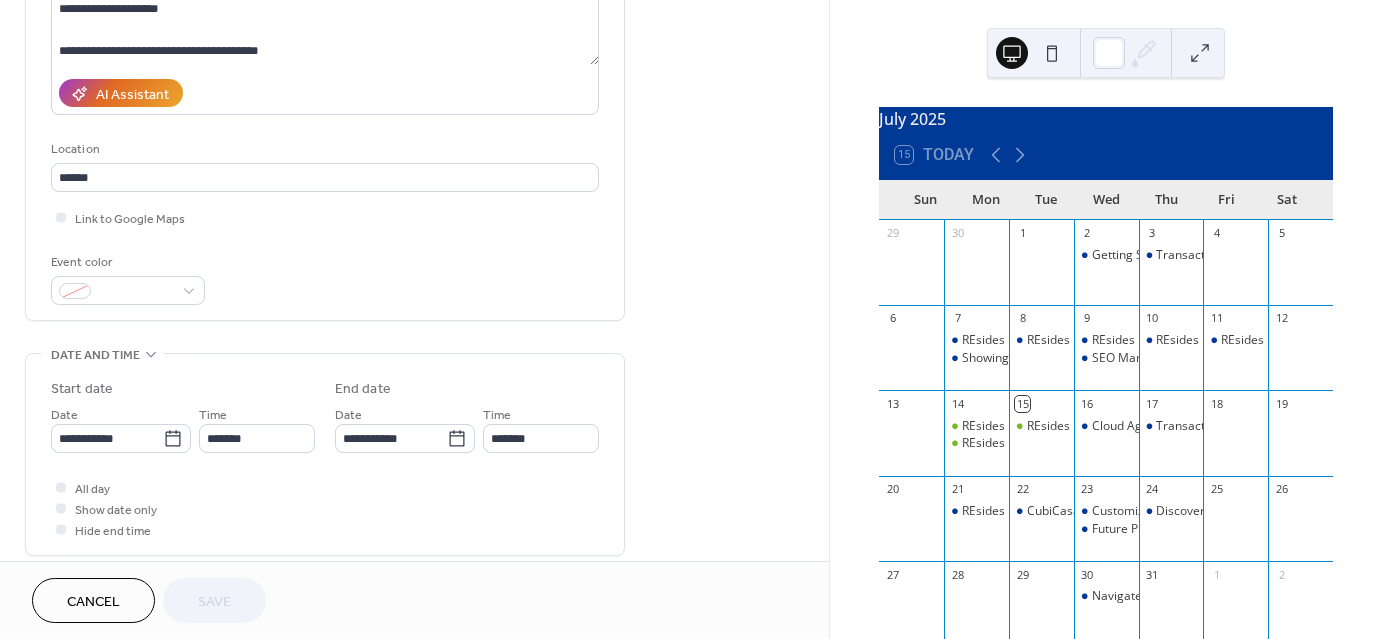 scroll, scrollTop: 300, scrollLeft: 0, axis: vertical 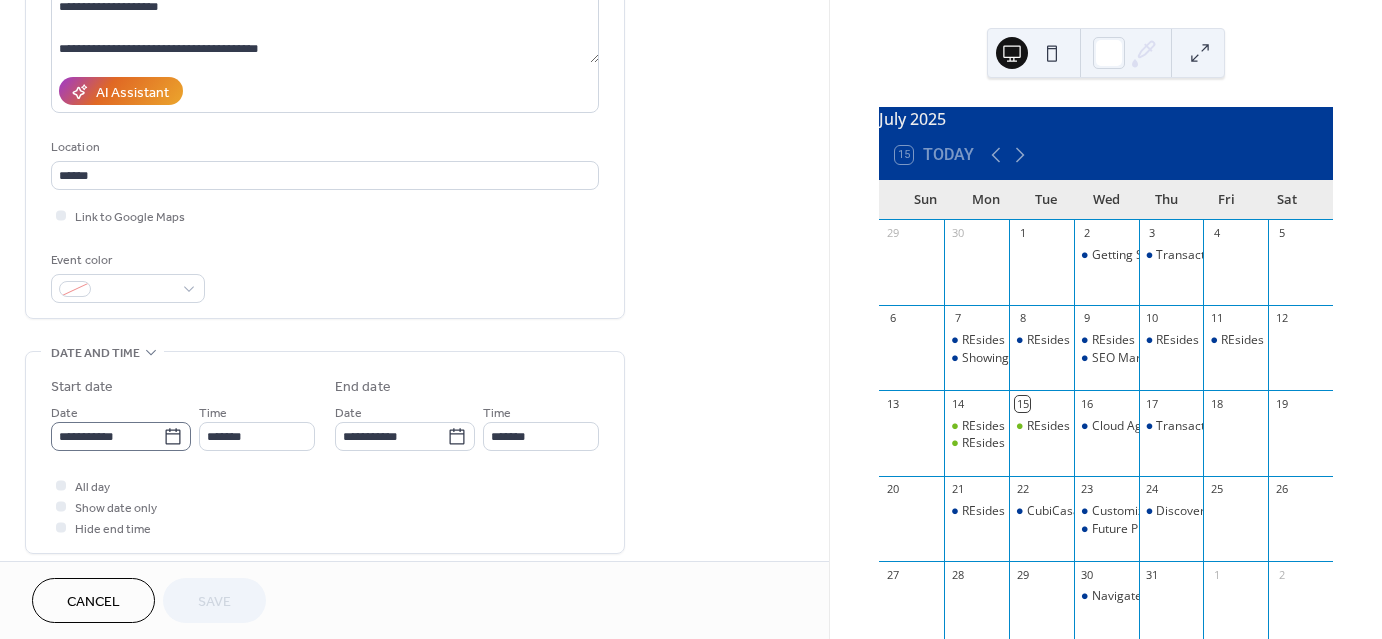 click 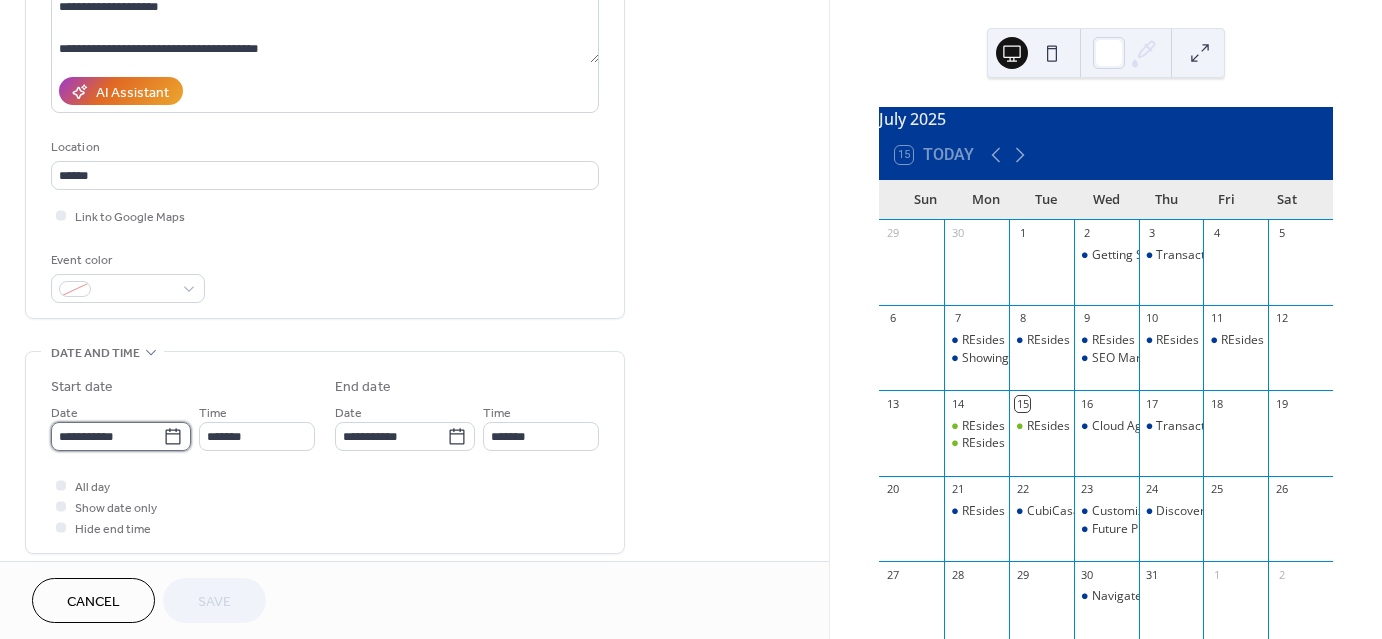 click on "**********" at bounding box center [107, 436] 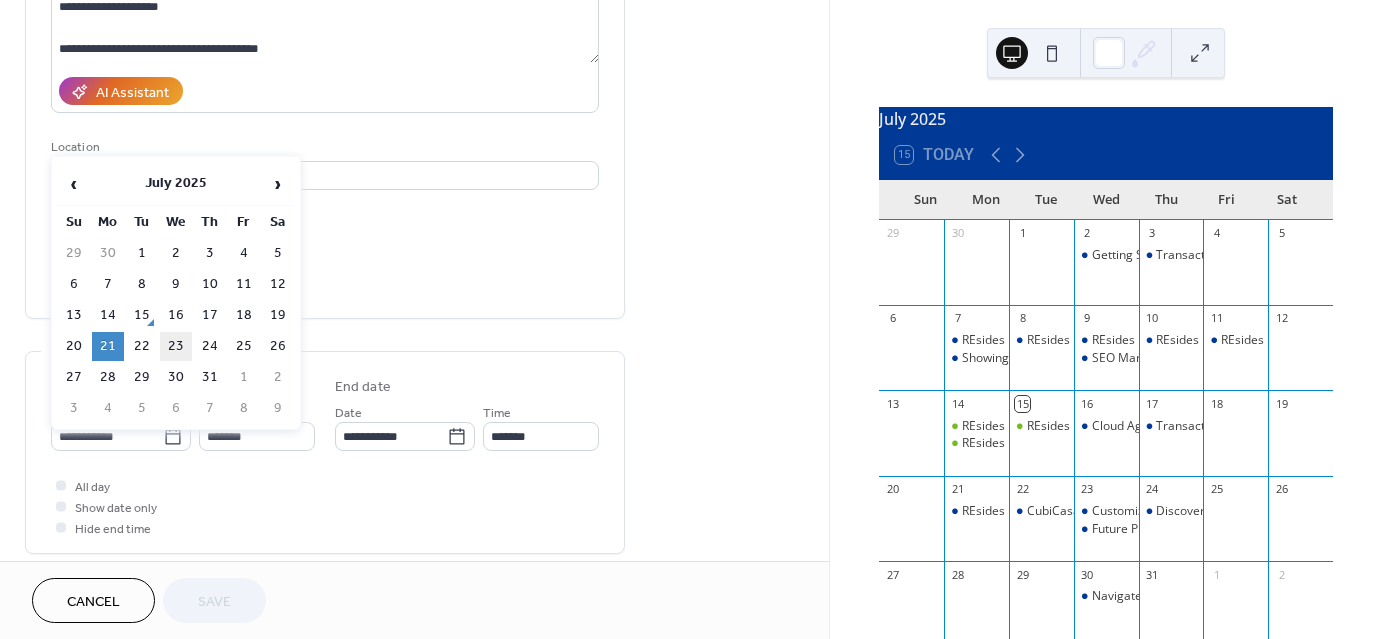 click on "23" at bounding box center (176, 346) 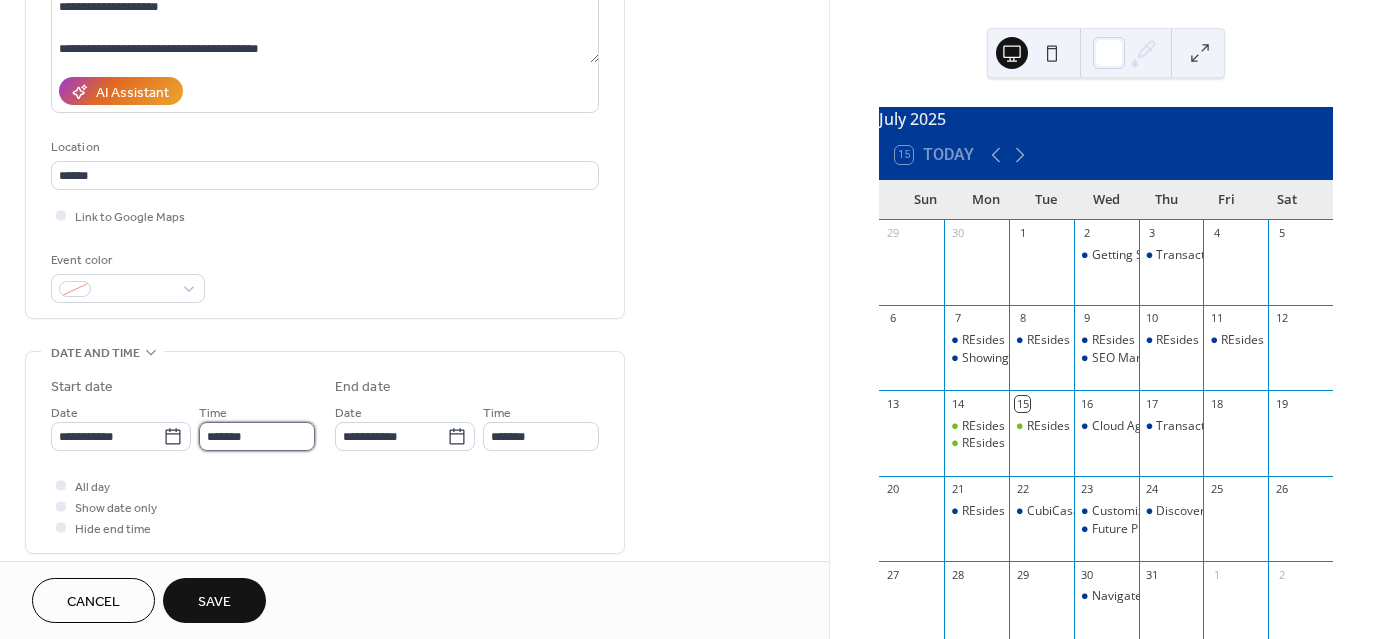 click on "*******" at bounding box center [257, 436] 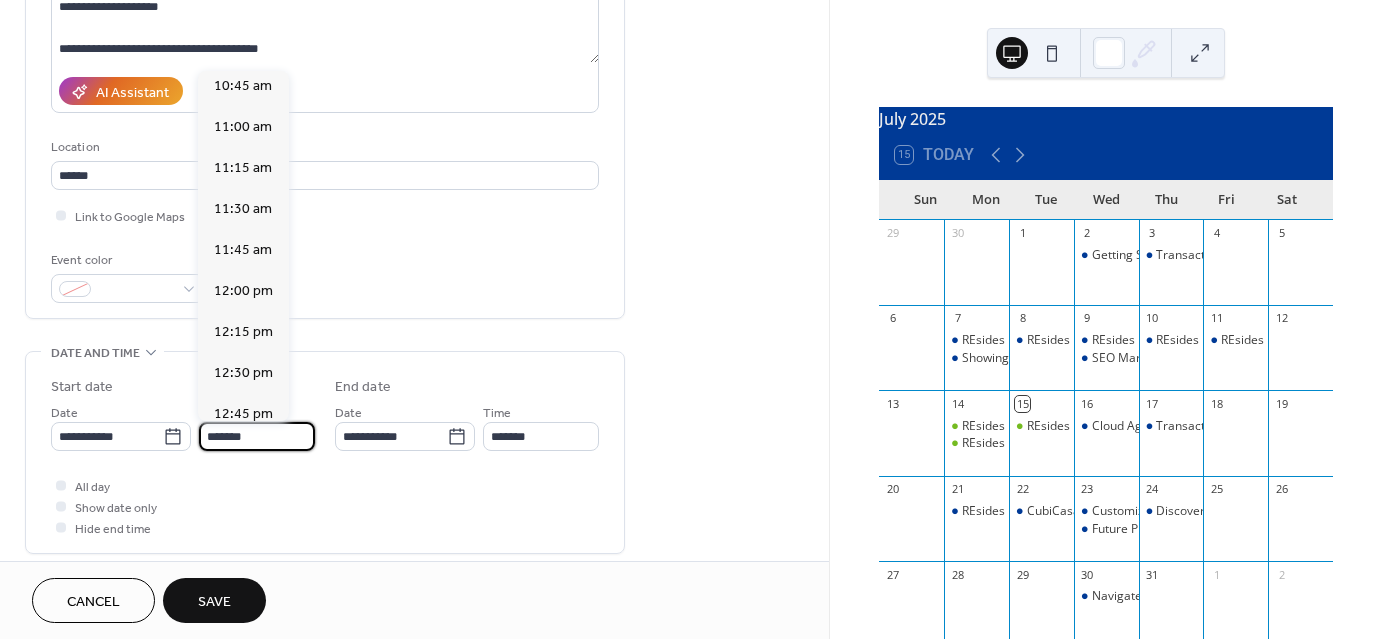 scroll, scrollTop: 1732, scrollLeft: 0, axis: vertical 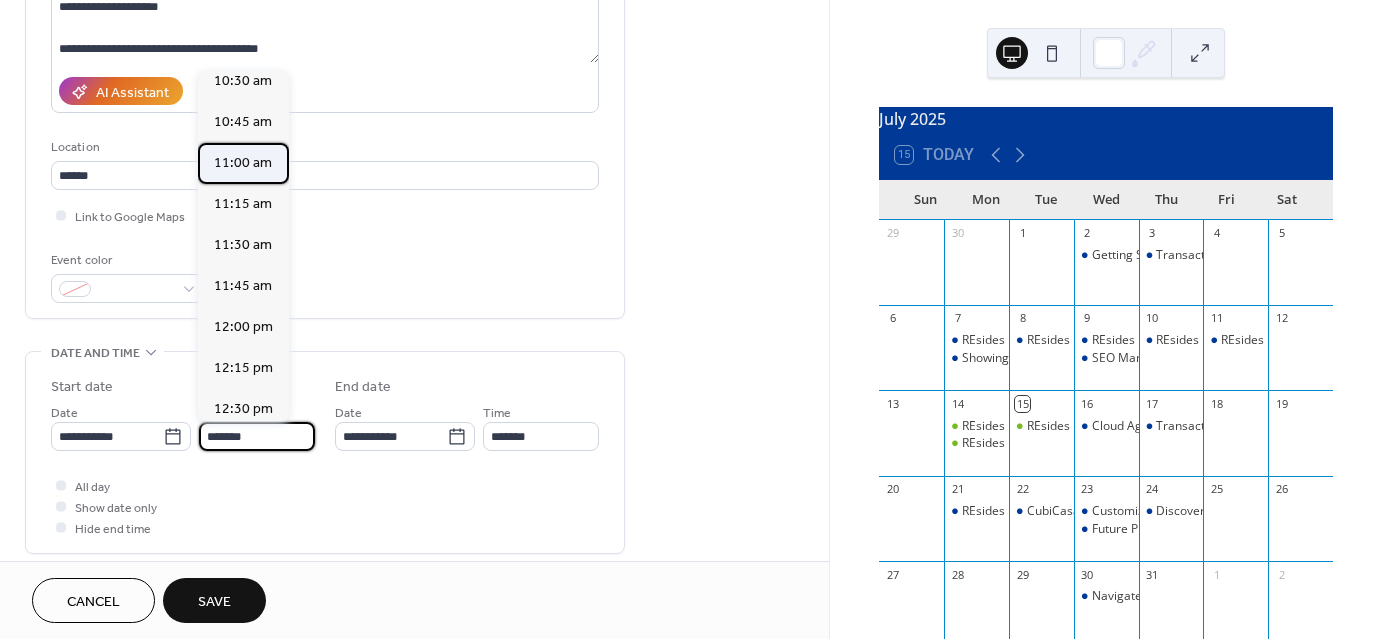click on "11:00 am" at bounding box center [243, 163] 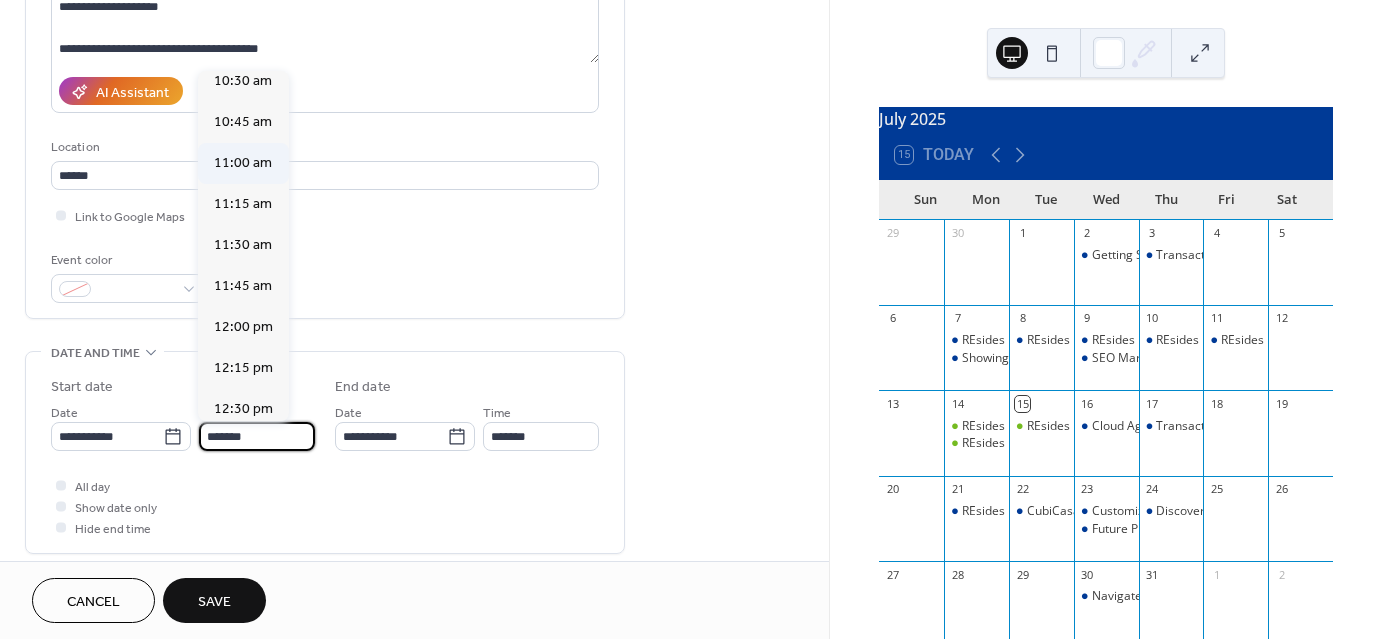 type on "********" 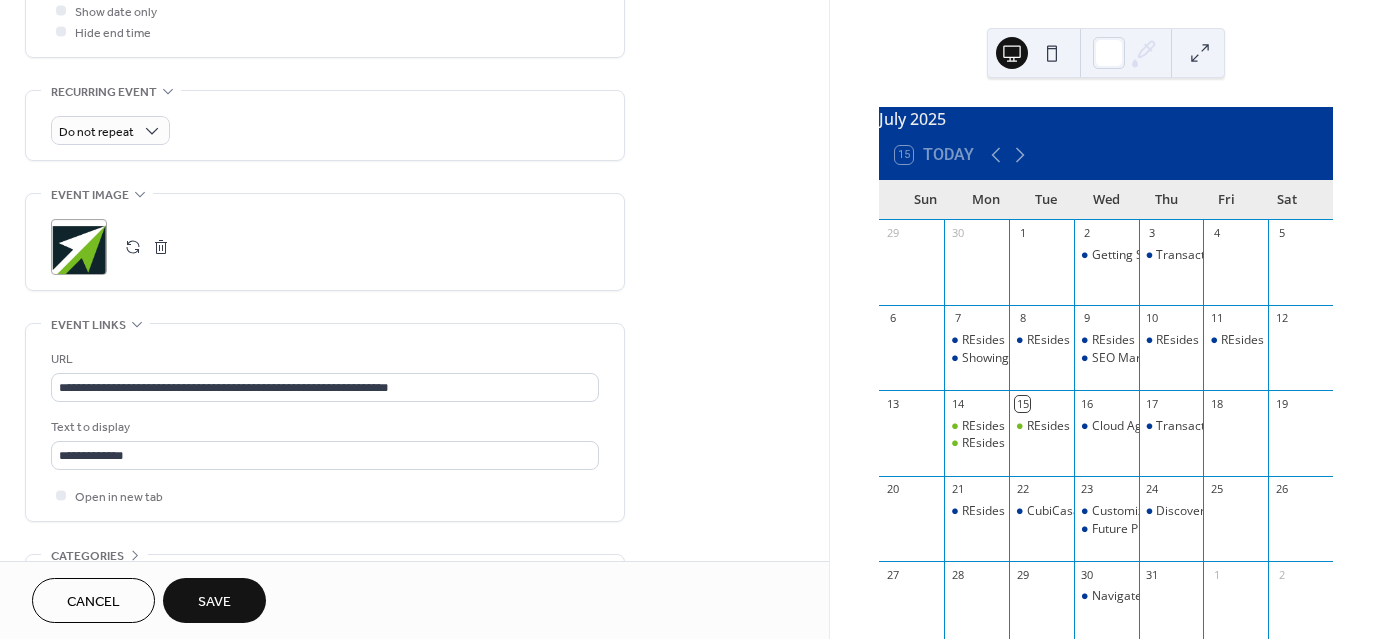 scroll, scrollTop: 800, scrollLeft: 0, axis: vertical 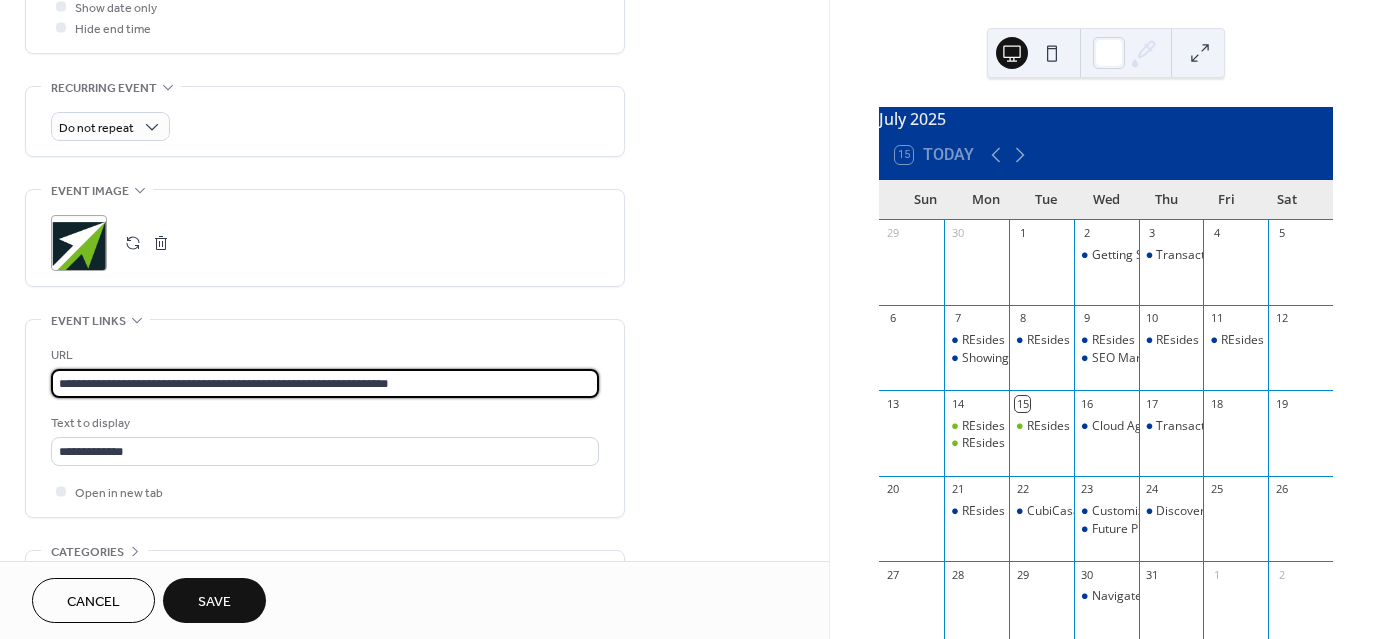drag, startPoint x: 489, startPoint y: 387, endPoint x: 35, endPoint y: 373, distance: 454.21582 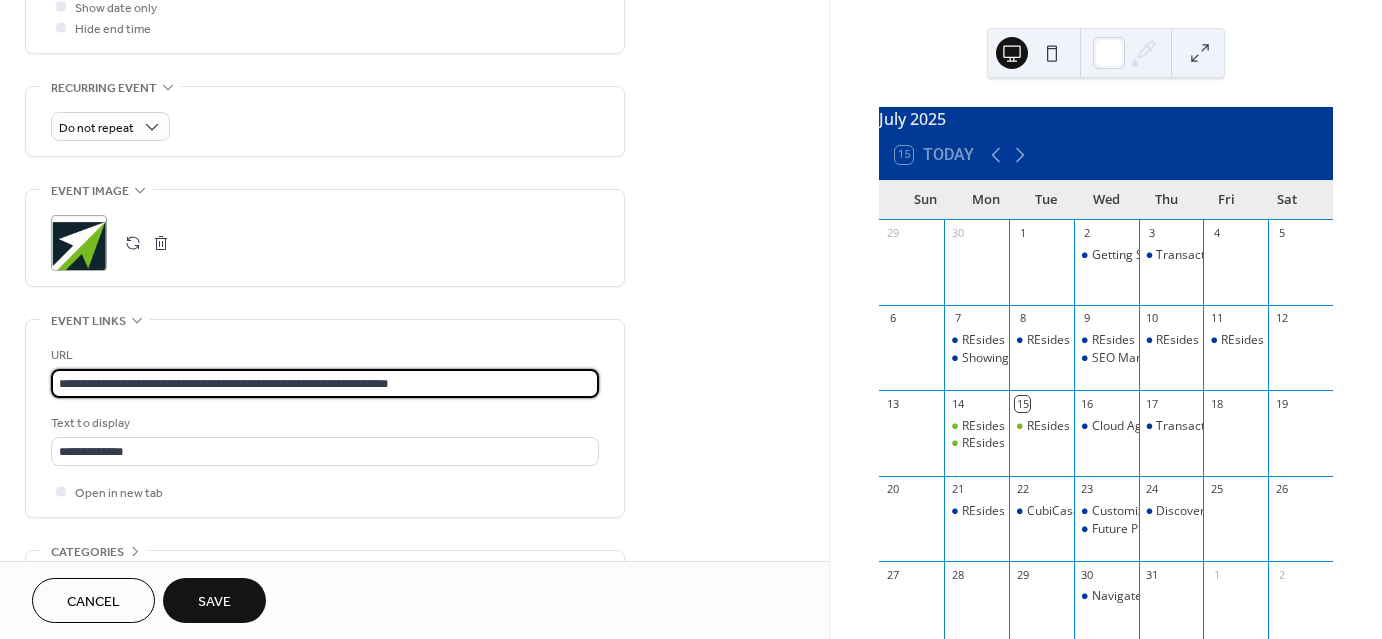 click on "**********" at bounding box center [325, 418] 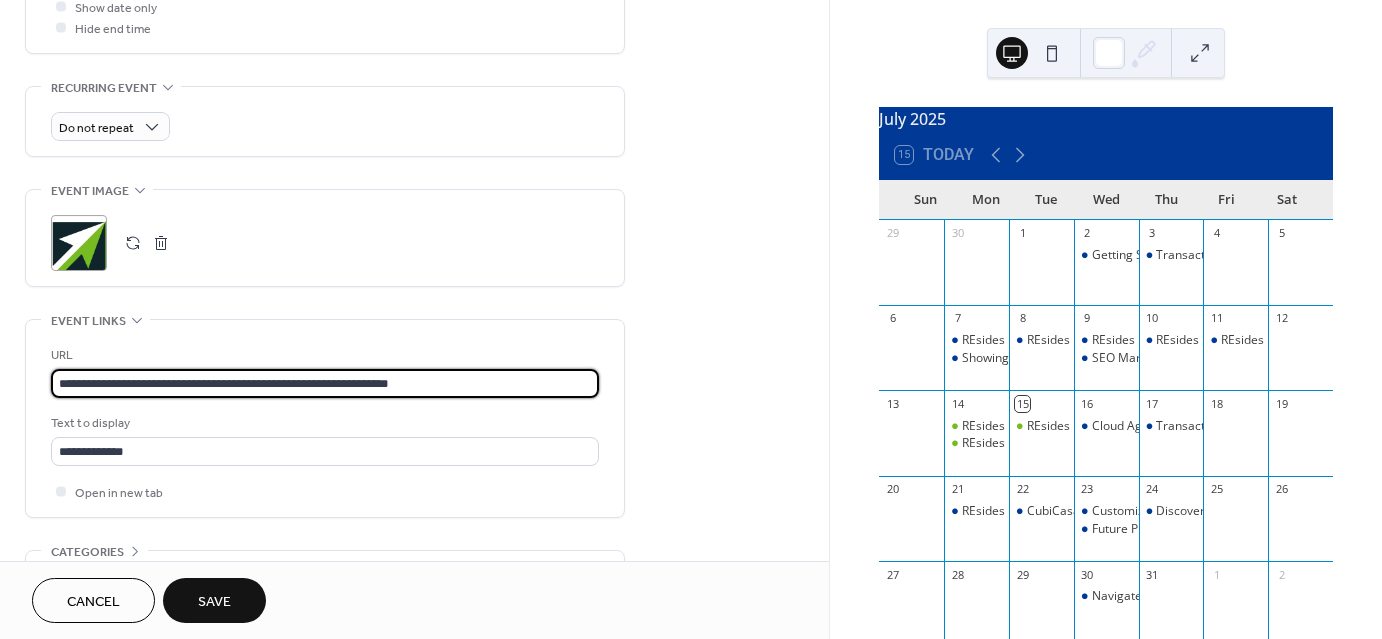 paste 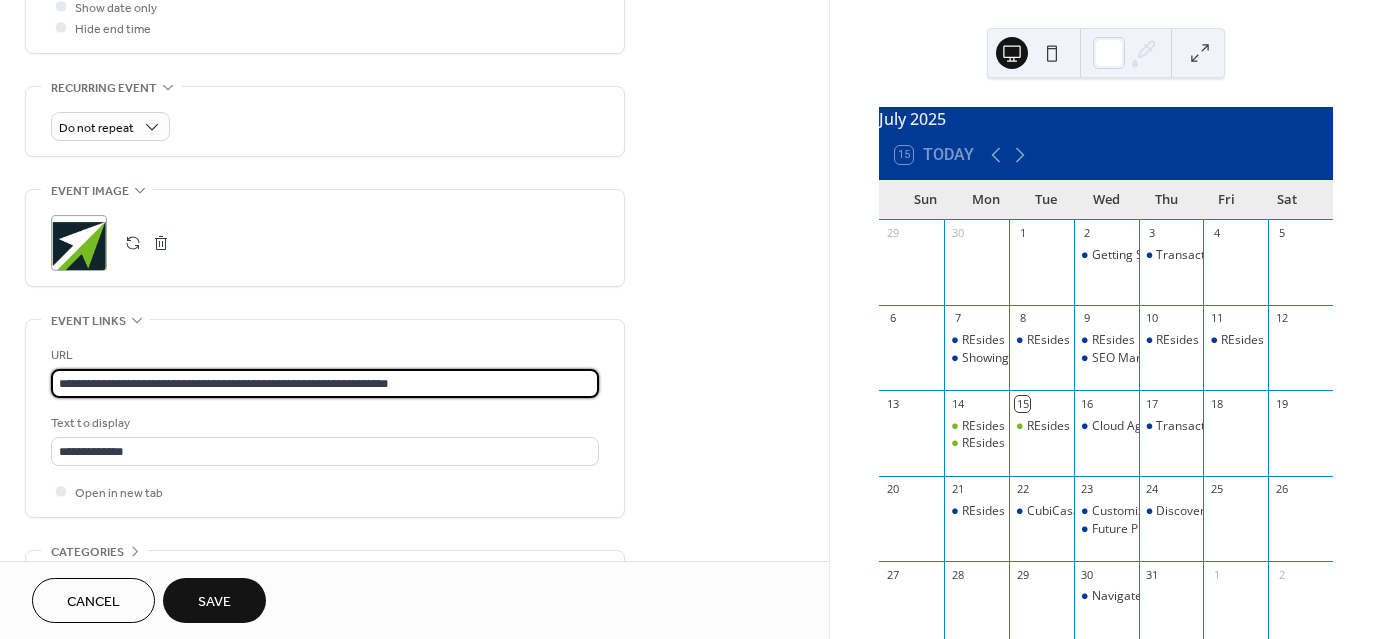 type on "**********" 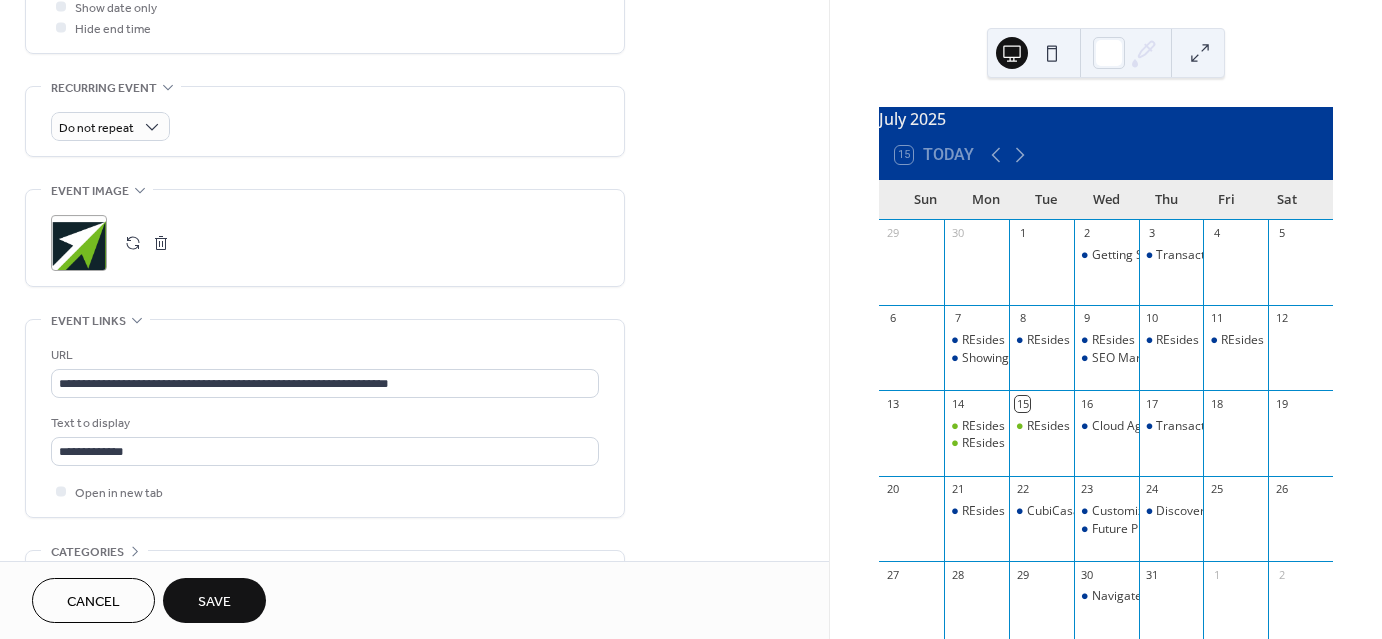 click on "Save" at bounding box center [214, 602] 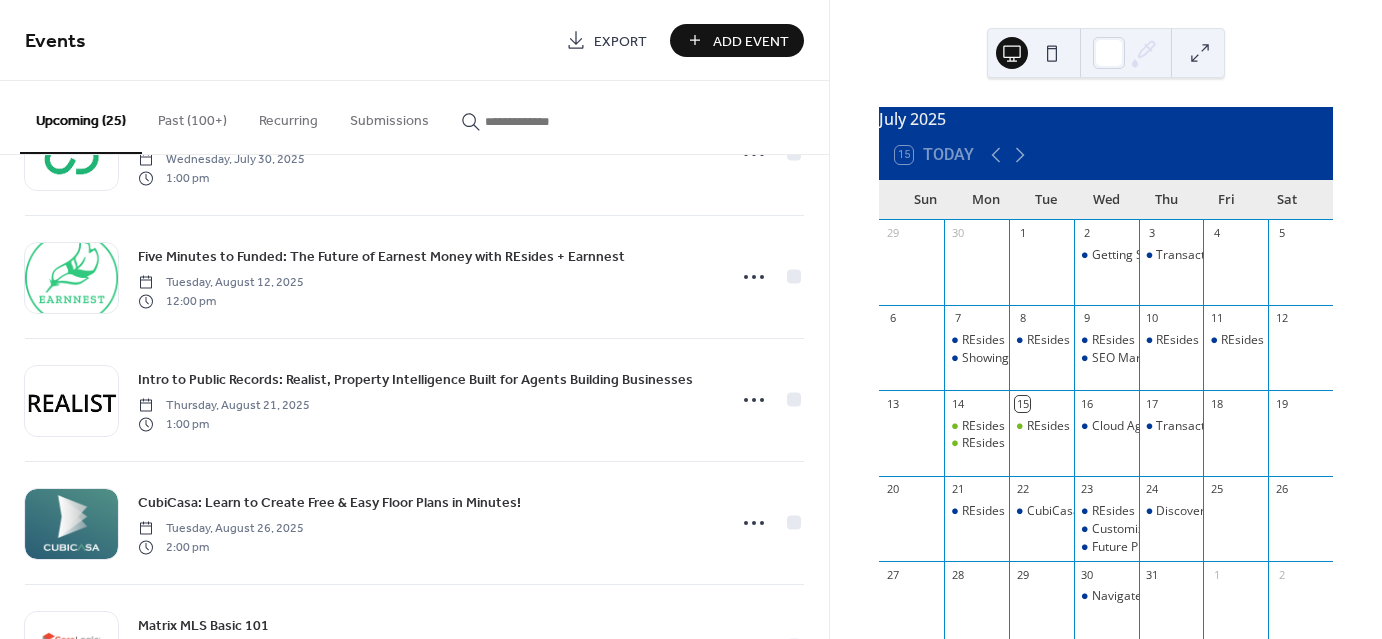 scroll, scrollTop: 1300, scrollLeft: 0, axis: vertical 